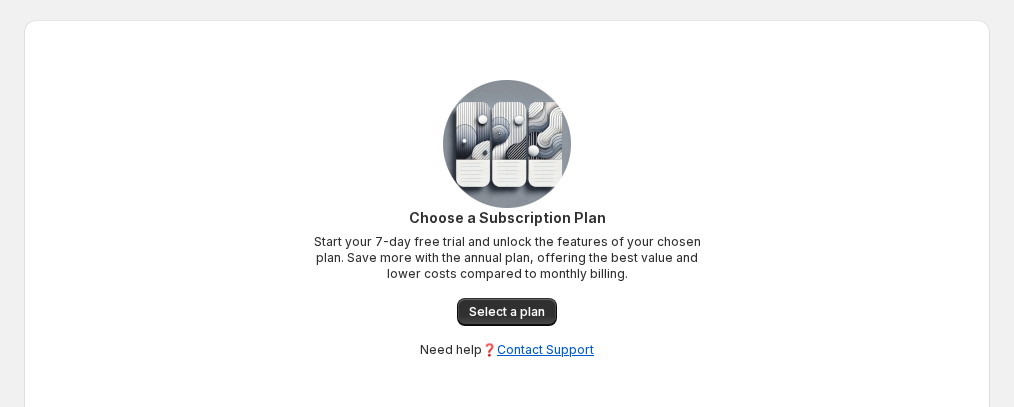 scroll, scrollTop: 0, scrollLeft: 0, axis: both 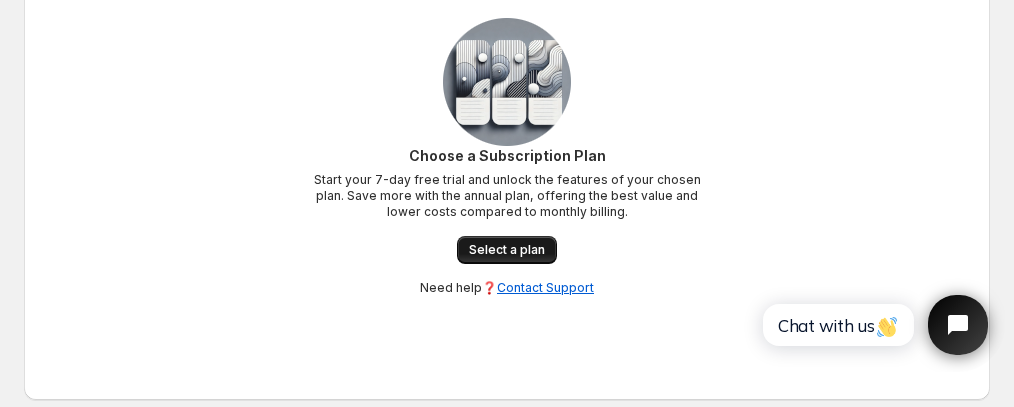 click on "Select a plan" at bounding box center [507, 250] 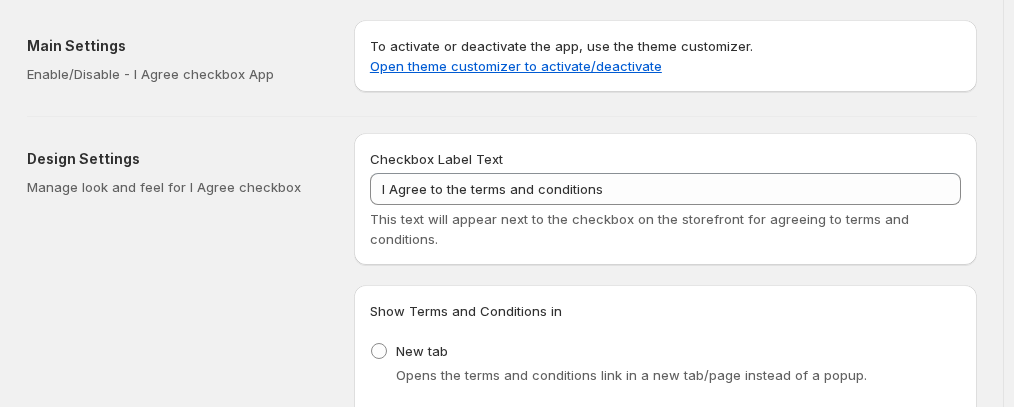 scroll, scrollTop: 0, scrollLeft: 0, axis: both 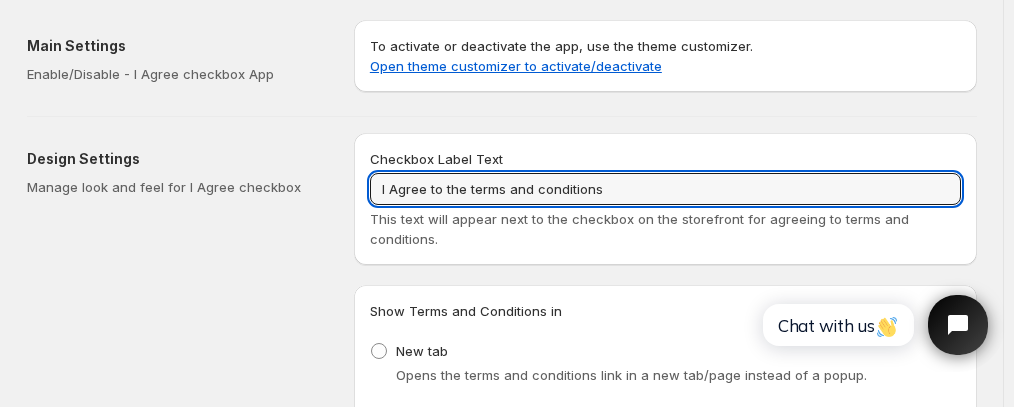 drag, startPoint x: 670, startPoint y: 183, endPoint x: 359, endPoint y: 187, distance: 311.02573 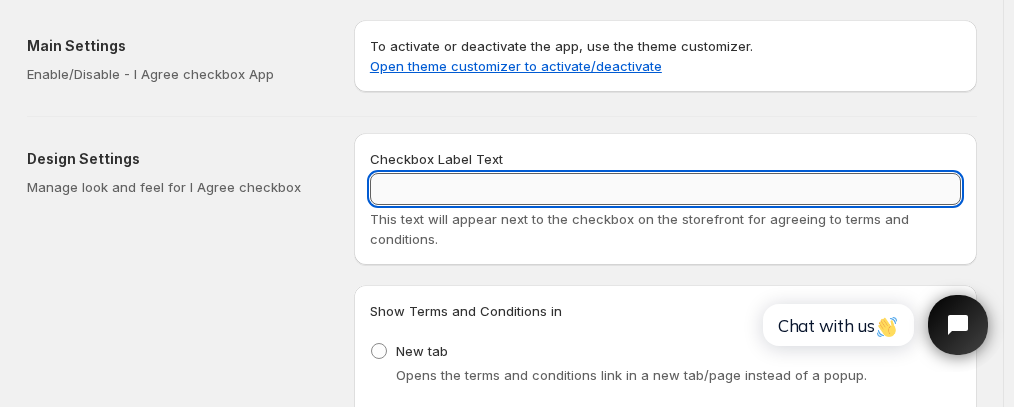 paste on "Ich stimme den Geschäftsbedingungen zu" 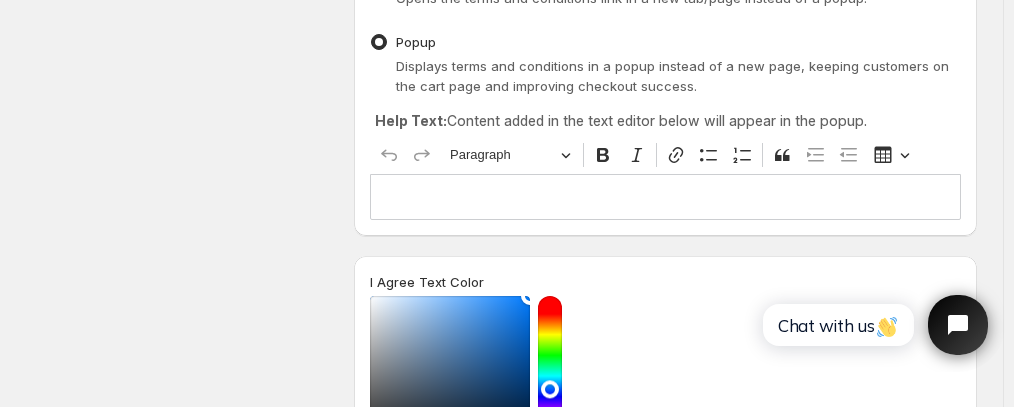 scroll, scrollTop: 600, scrollLeft: 0, axis: vertical 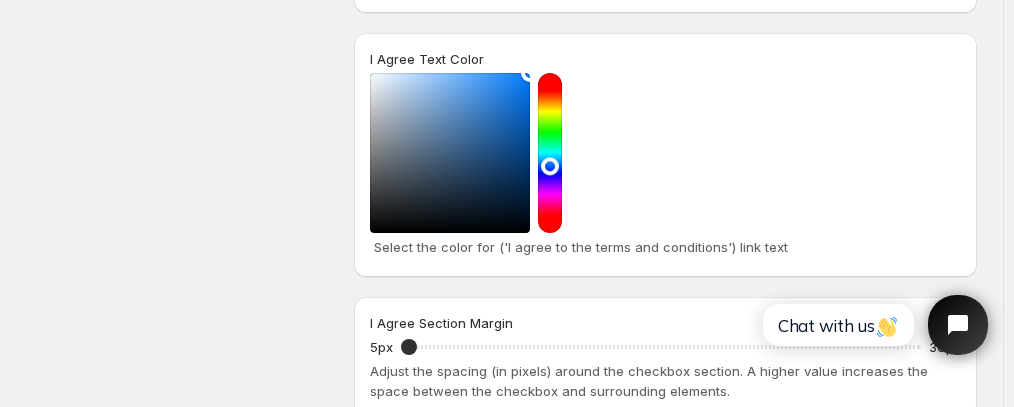 click at bounding box center (550, 153) 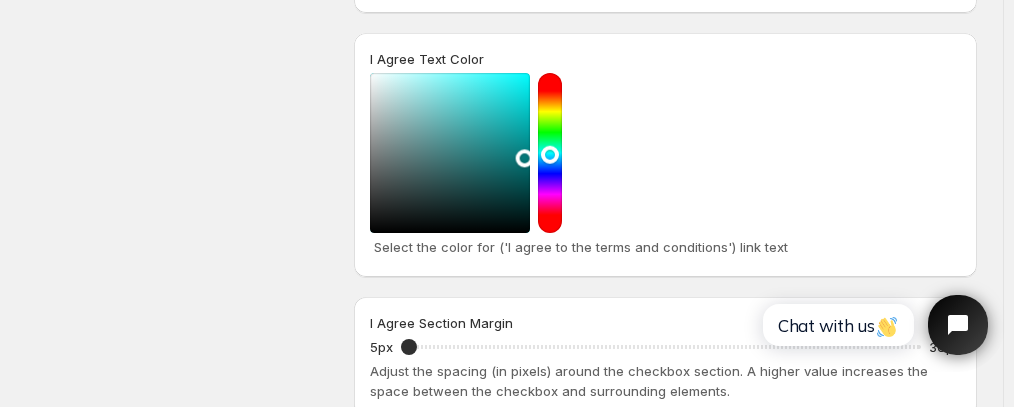 click at bounding box center (450, 153) 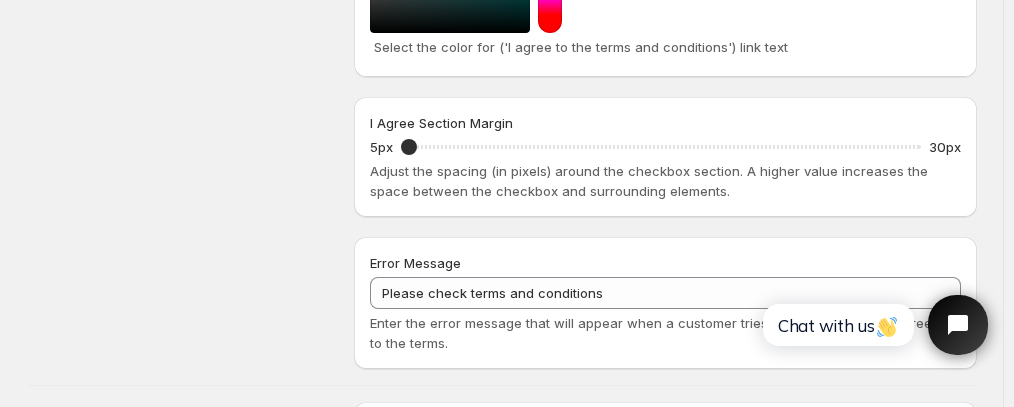 scroll, scrollTop: 900, scrollLeft: 0, axis: vertical 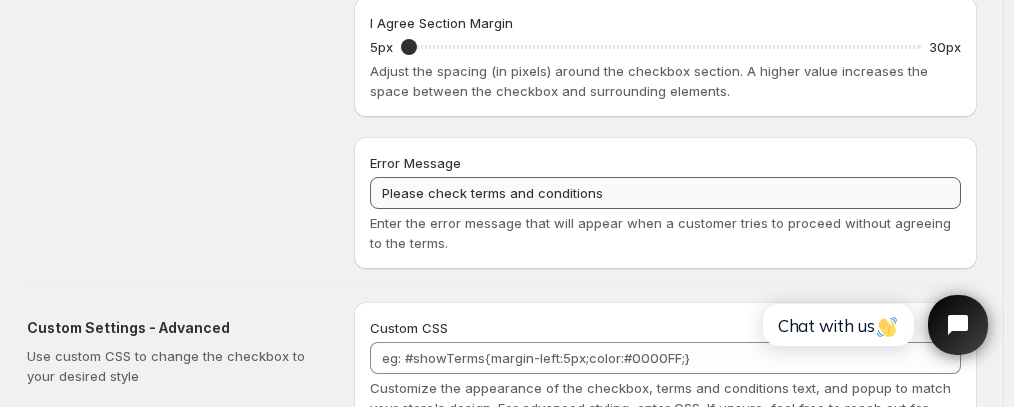 type on "Ich stimme den Geschäftsbedingungen zu" 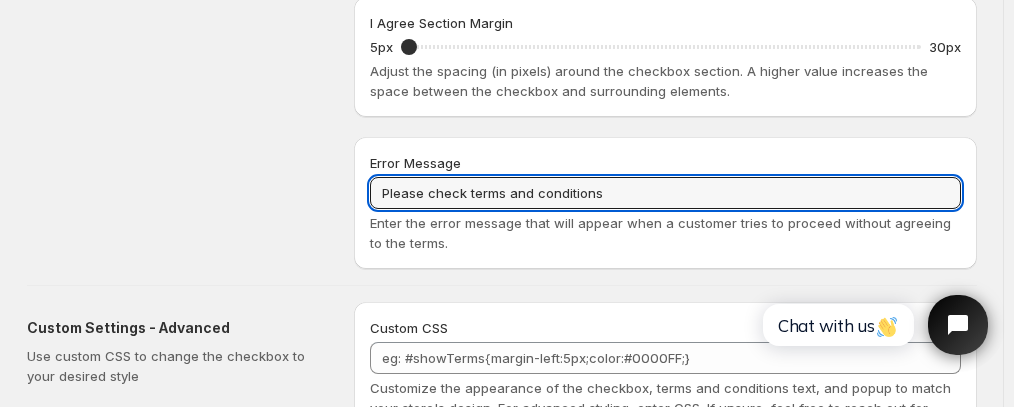 drag, startPoint x: 620, startPoint y: 188, endPoint x: 341, endPoint y: 193, distance: 279.0448 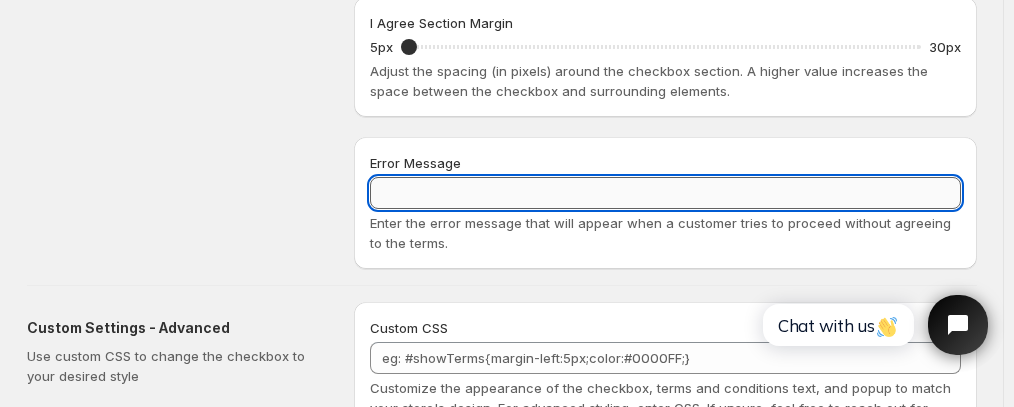 paste on "Bitte überprüfen Sie die Geschäftsbedingungen" 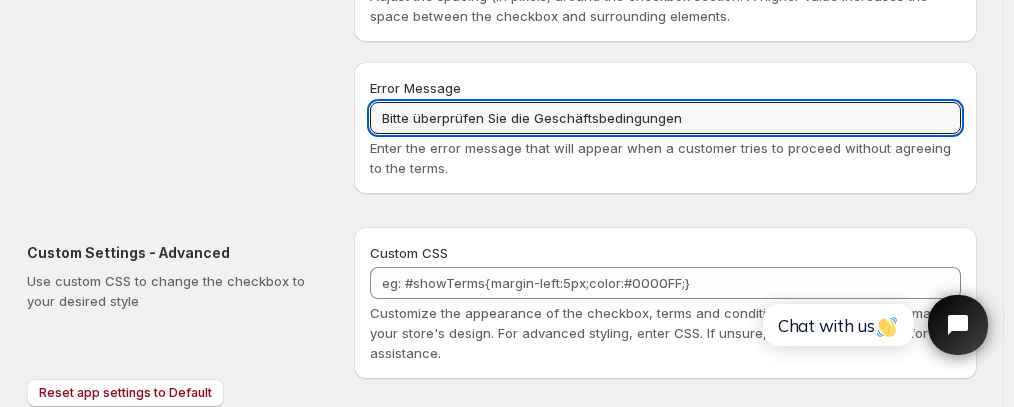 scroll, scrollTop: 1041, scrollLeft: 0, axis: vertical 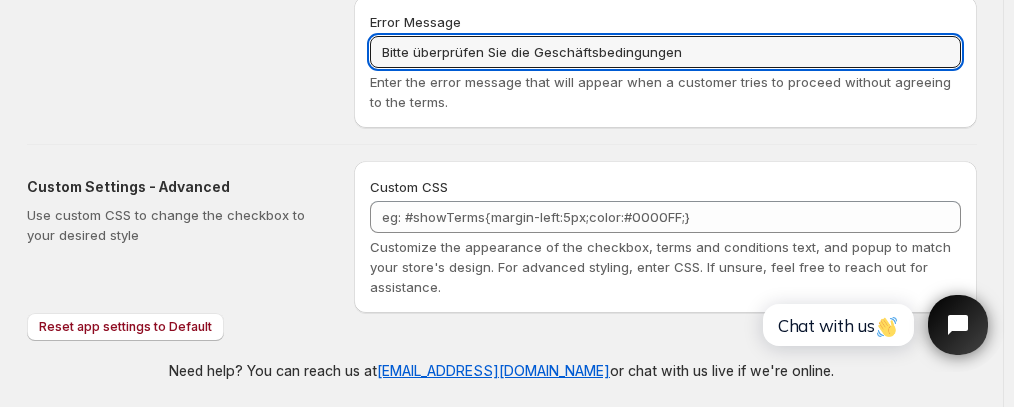 type on "Bitte überprüfen Sie die Geschäftsbedingungen" 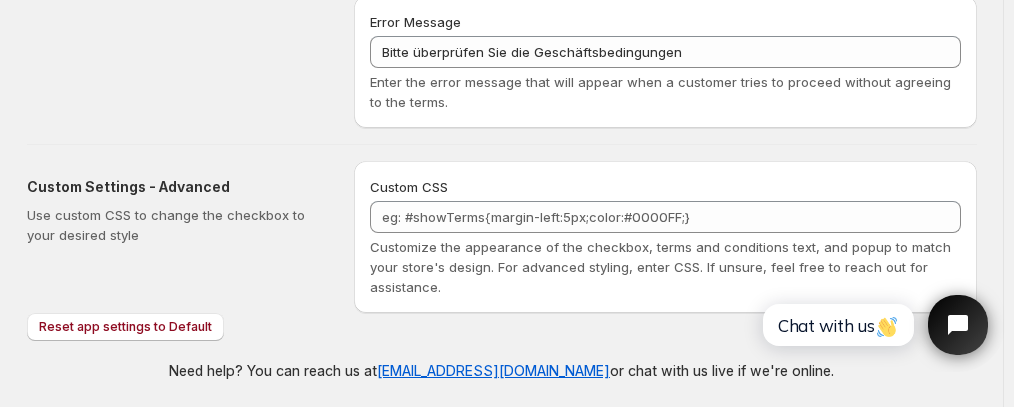 click on "Design Settings Manage look and feel for I Agree checkbox" at bounding box center (182, -390) 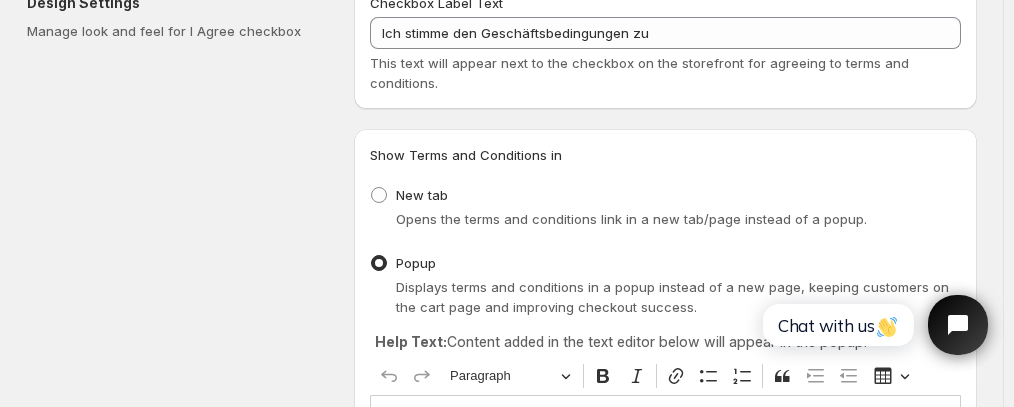 scroll, scrollTop: 200, scrollLeft: 0, axis: vertical 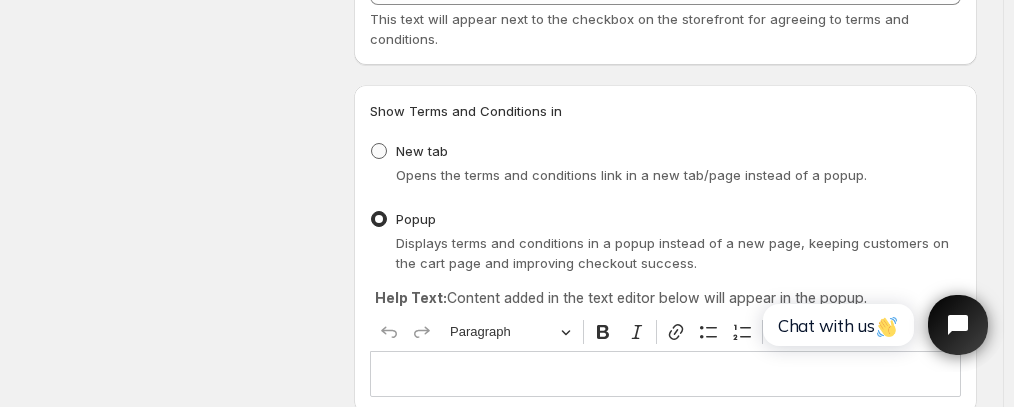 click on "New tab" at bounding box center [409, 151] 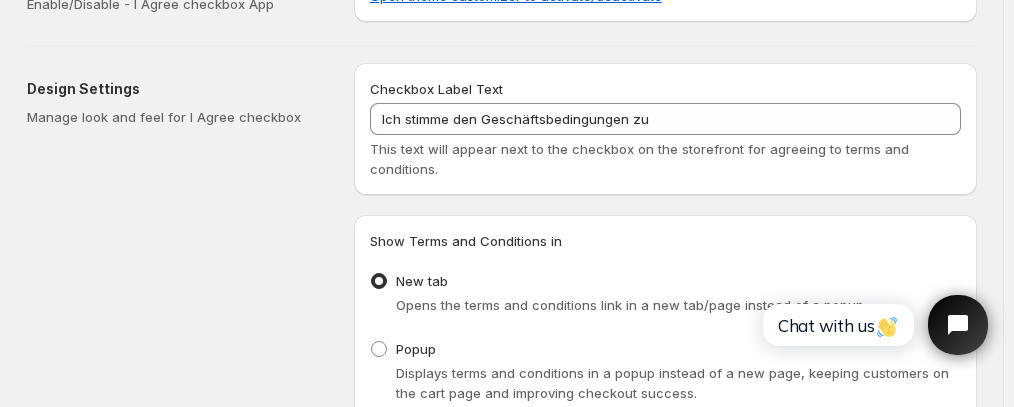 scroll, scrollTop: 0, scrollLeft: 0, axis: both 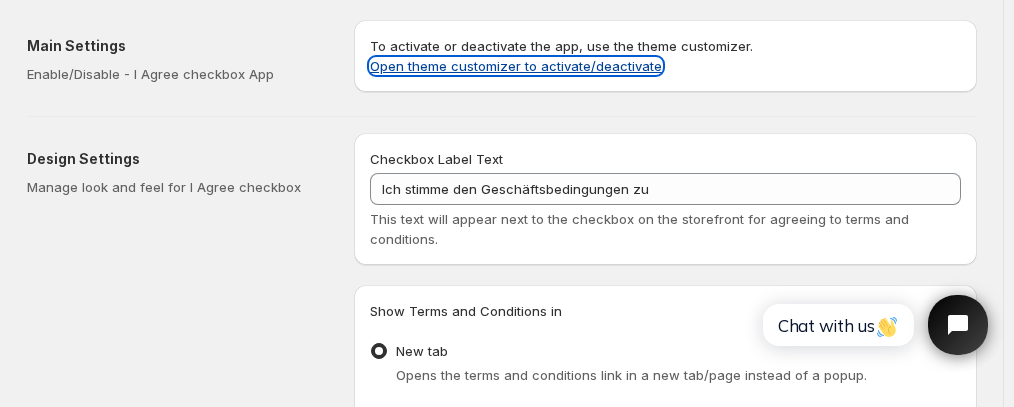 click on "Open theme customizer to activate/deactivate" at bounding box center [516, 66] 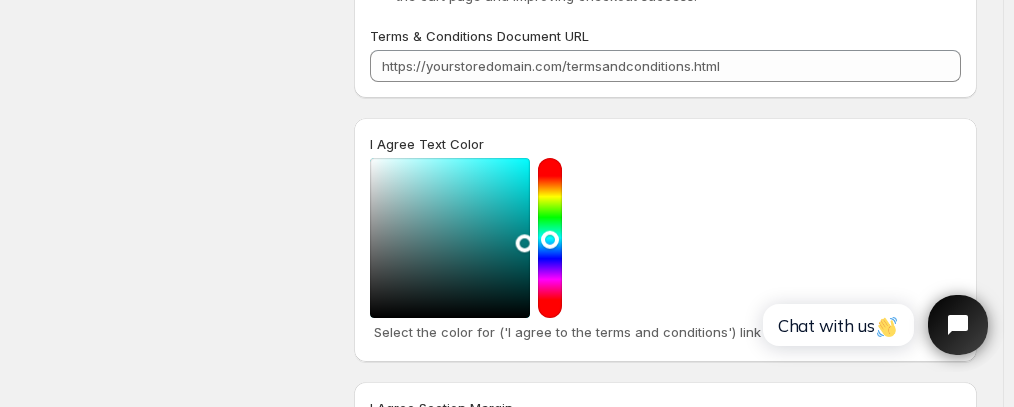 scroll, scrollTop: 500, scrollLeft: 0, axis: vertical 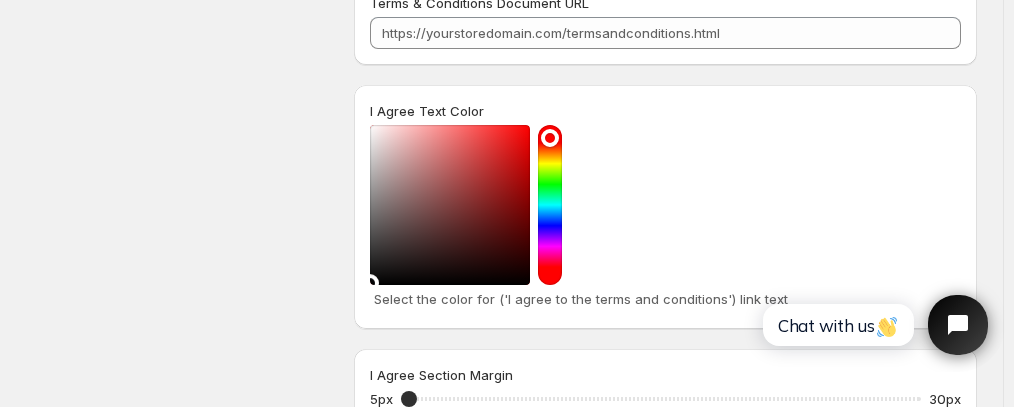 click at bounding box center (450, 205) 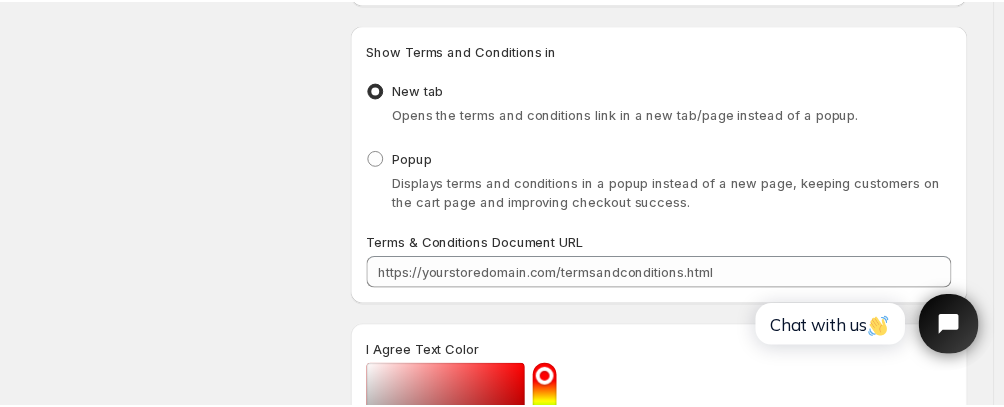 scroll, scrollTop: 0, scrollLeft: 0, axis: both 